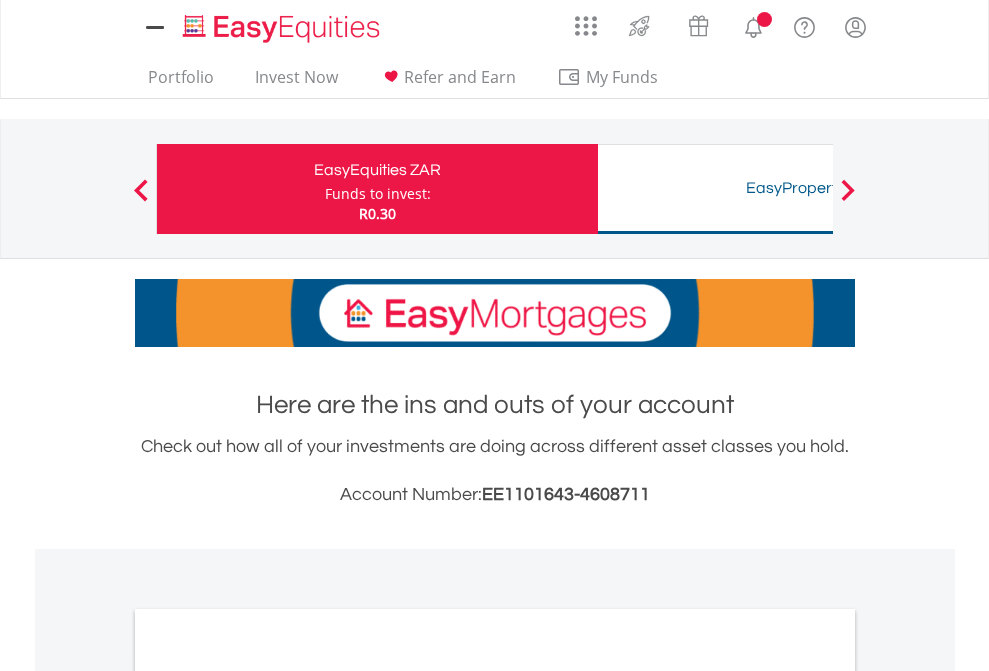 scroll, scrollTop: 0, scrollLeft: 0, axis: both 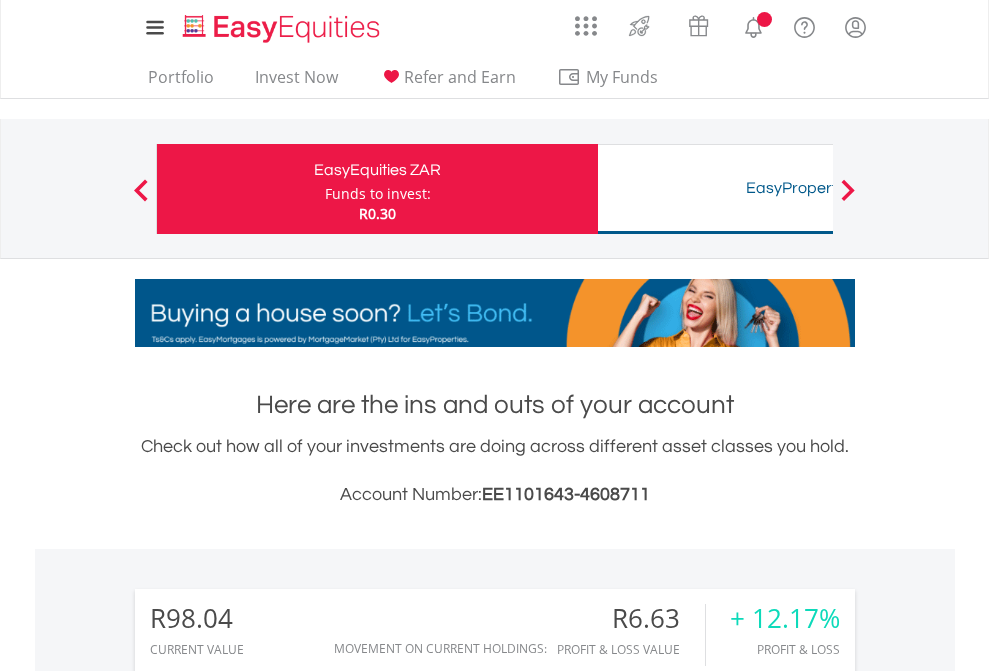 click on "Funds to invest:" at bounding box center [378, 194] 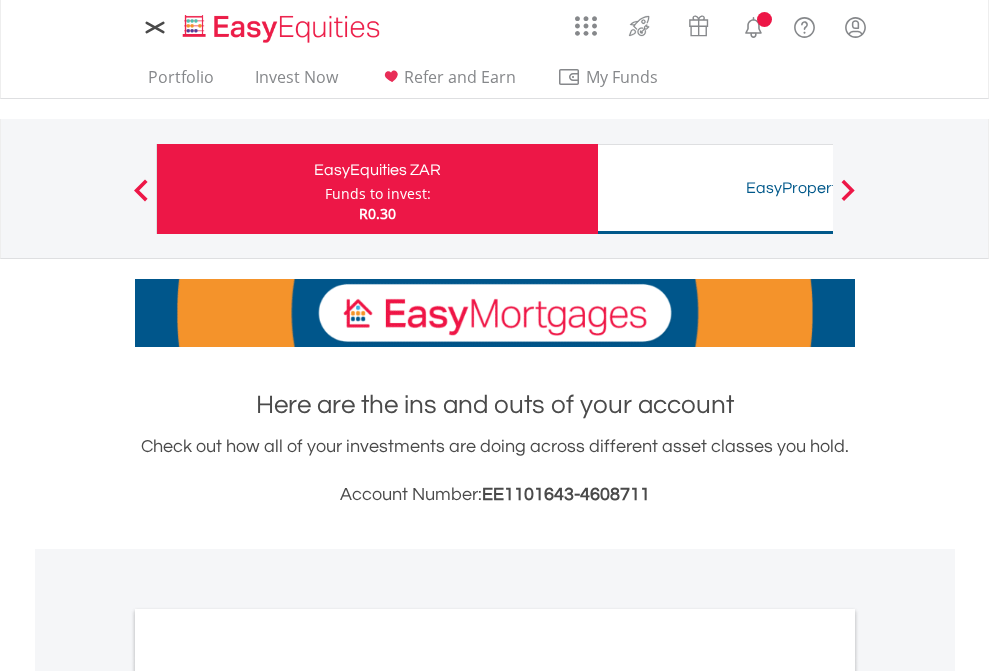 scroll, scrollTop: 0, scrollLeft: 0, axis: both 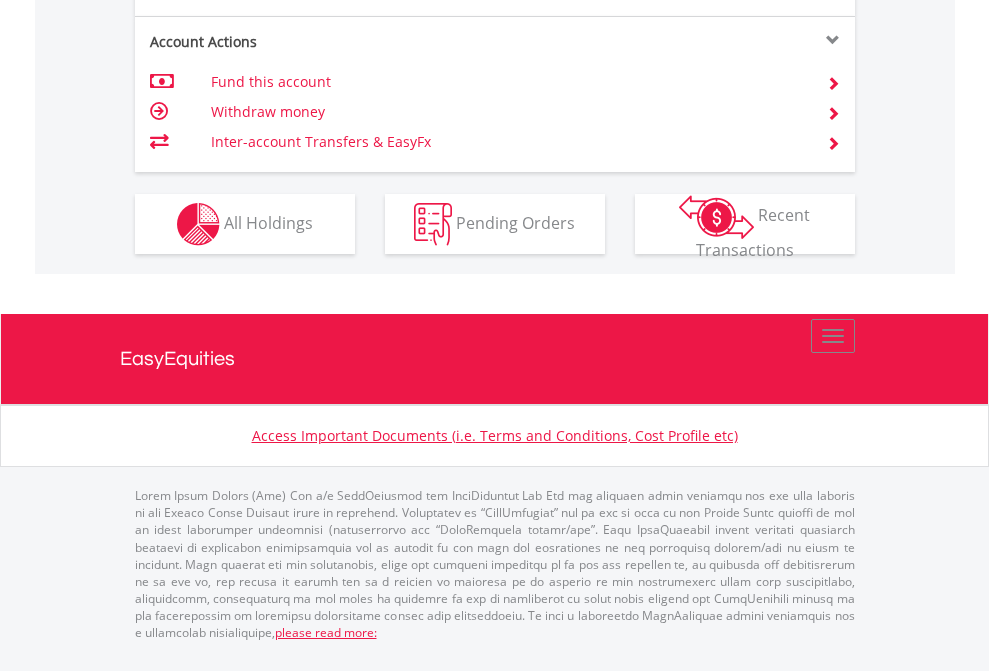 click on "Investment types" at bounding box center [706, -337] 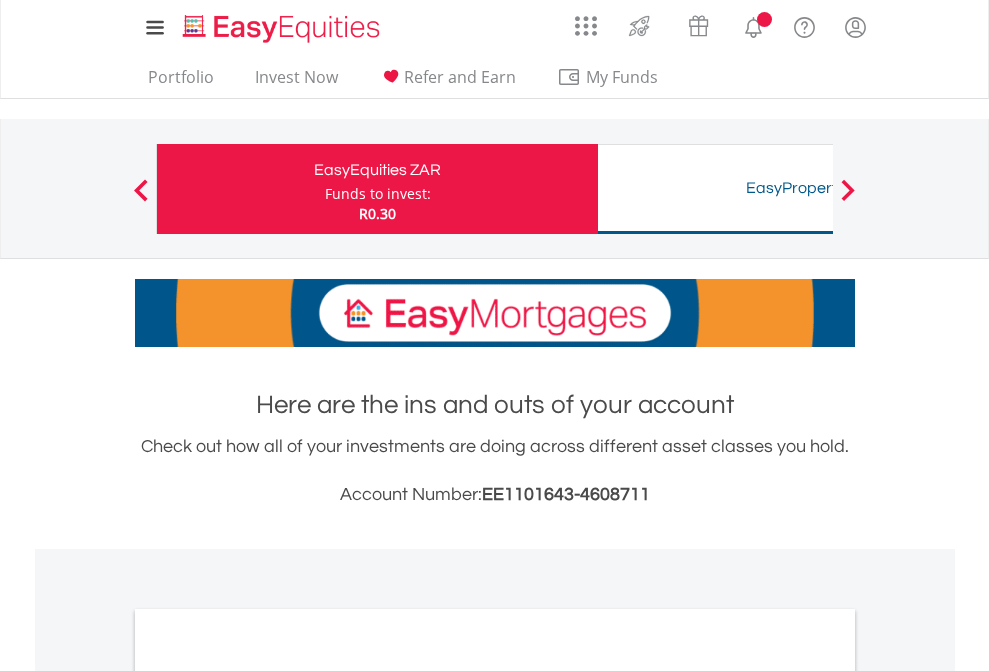scroll, scrollTop: 0, scrollLeft: 0, axis: both 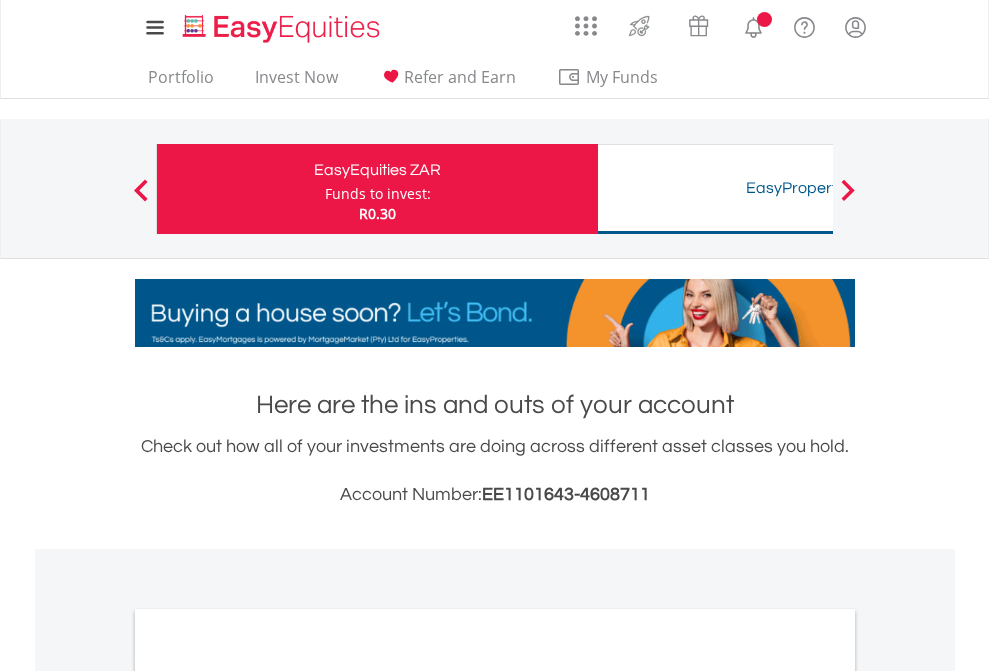 click on "All Holdings" at bounding box center (268, 1096) 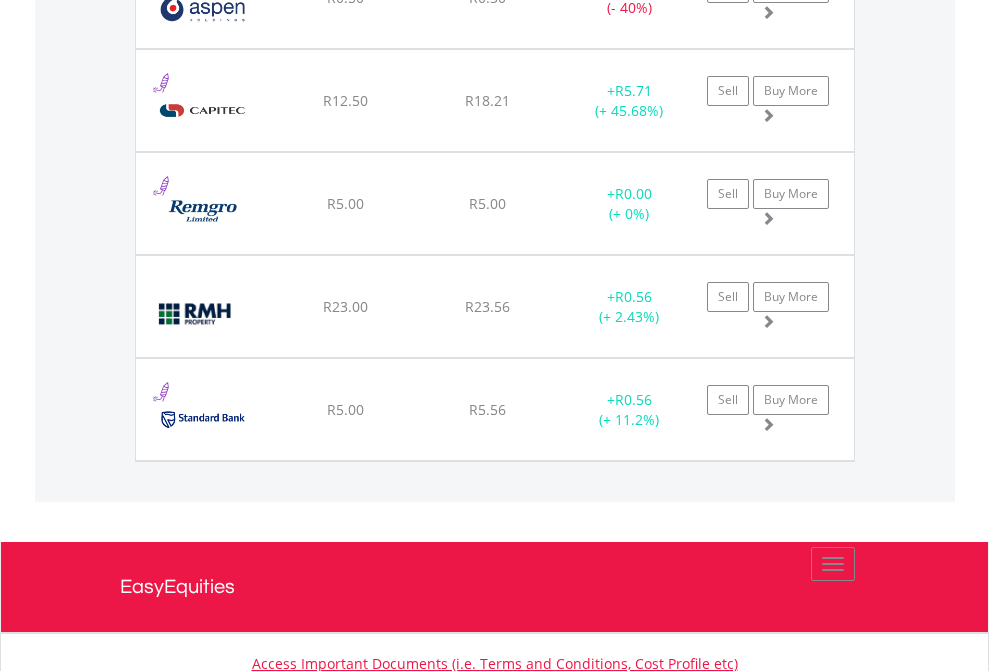 scroll, scrollTop: 2345, scrollLeft: 0, axis: vertical 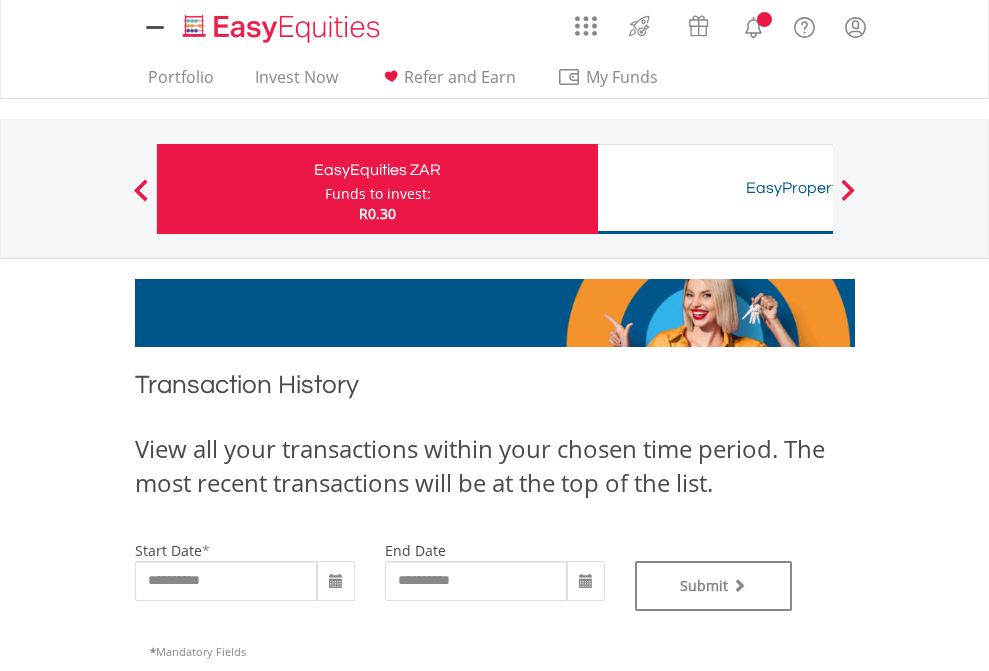 click on "Funds to invest:" at bounding box center (378, 194) 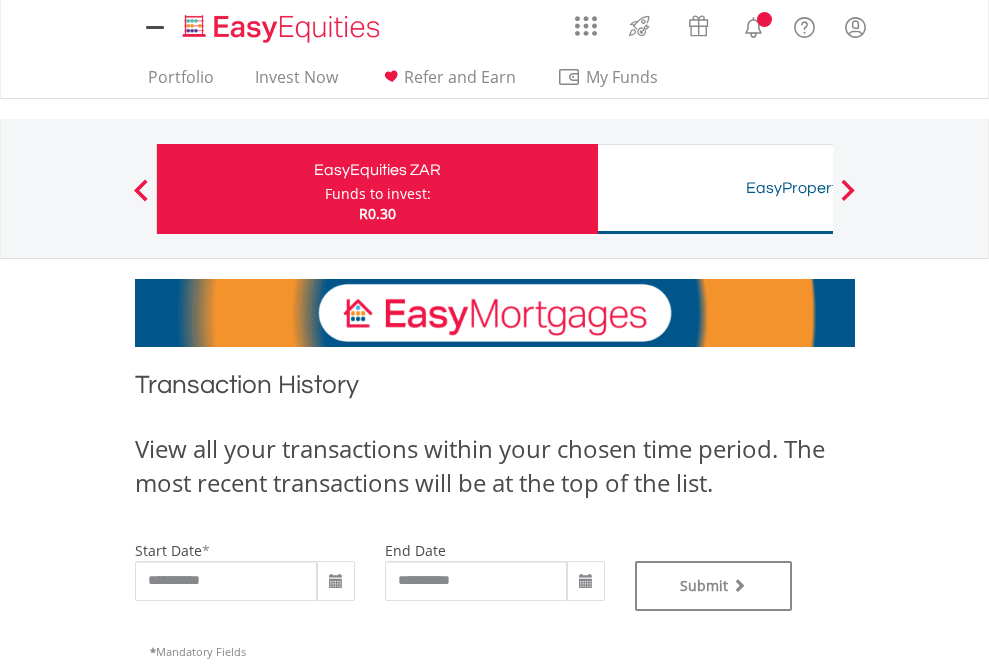 type on "**********" 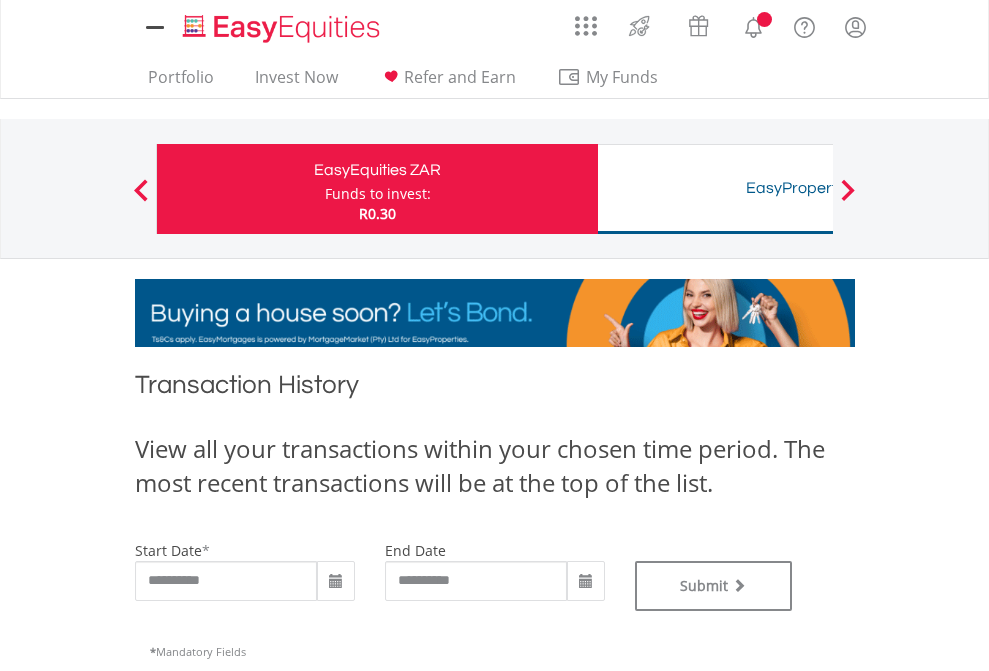 scroll, scrollTop: 0, scrollLeft: 0, axis: both 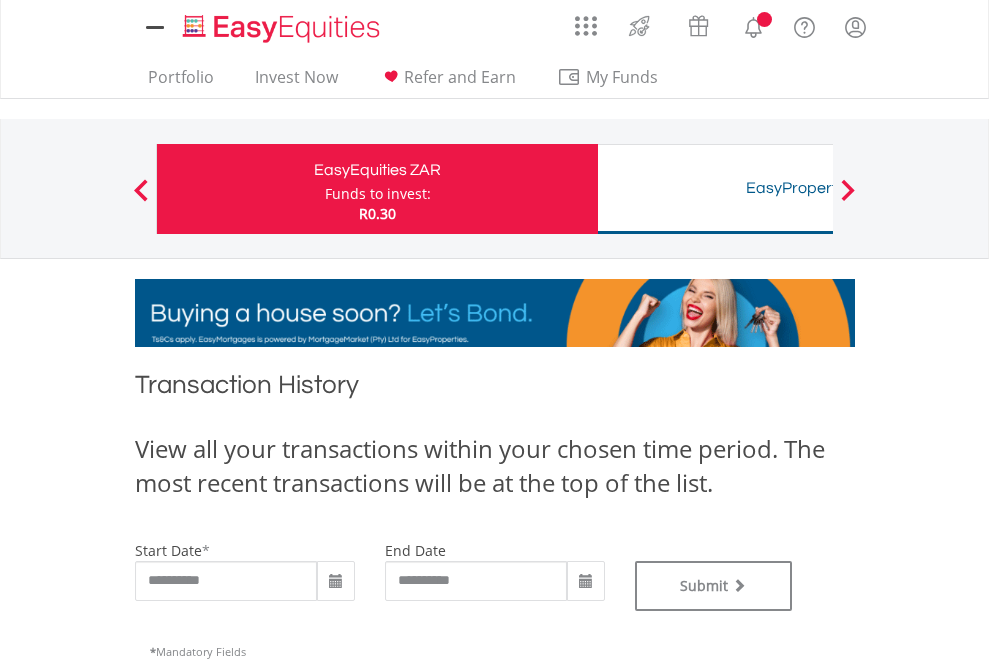type on "**********" 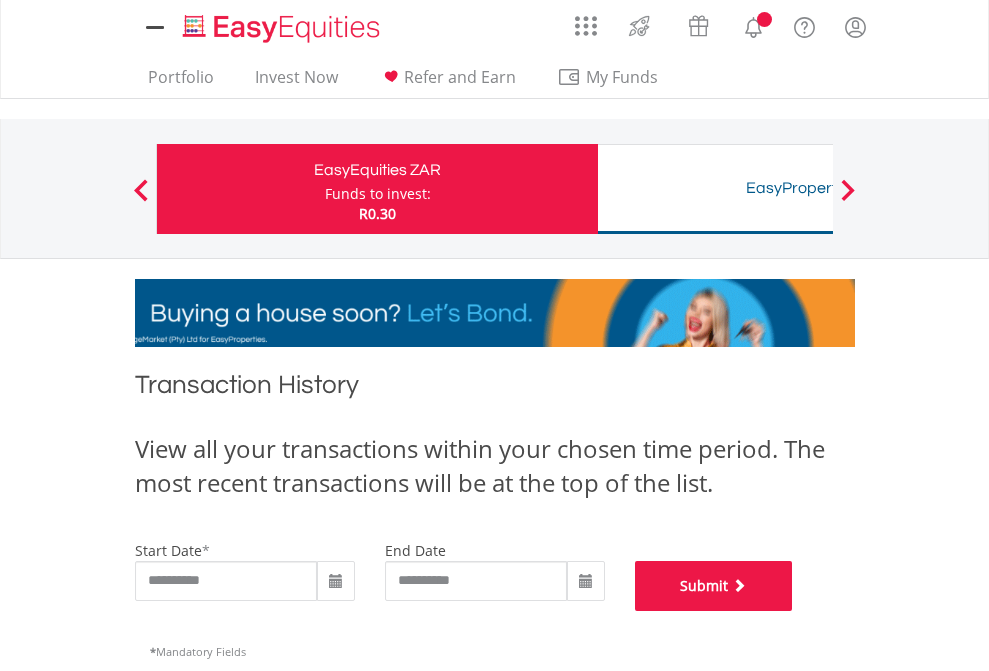 click on "Submit" at bounding box center [714, 586] 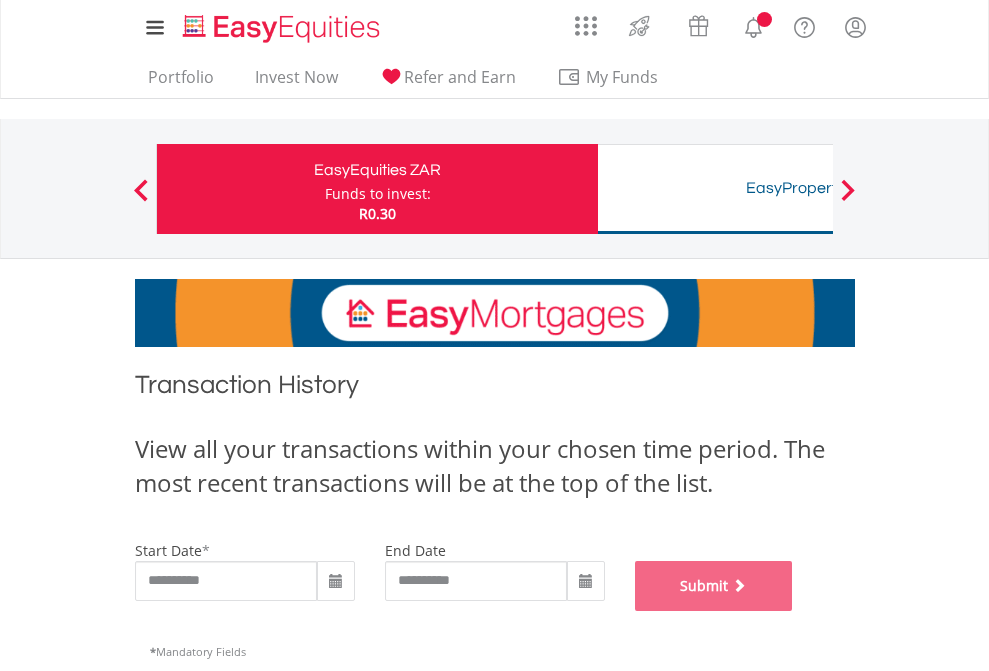 scroll, scrollTop: 811, scrollLeft: 0, axis: vertical 